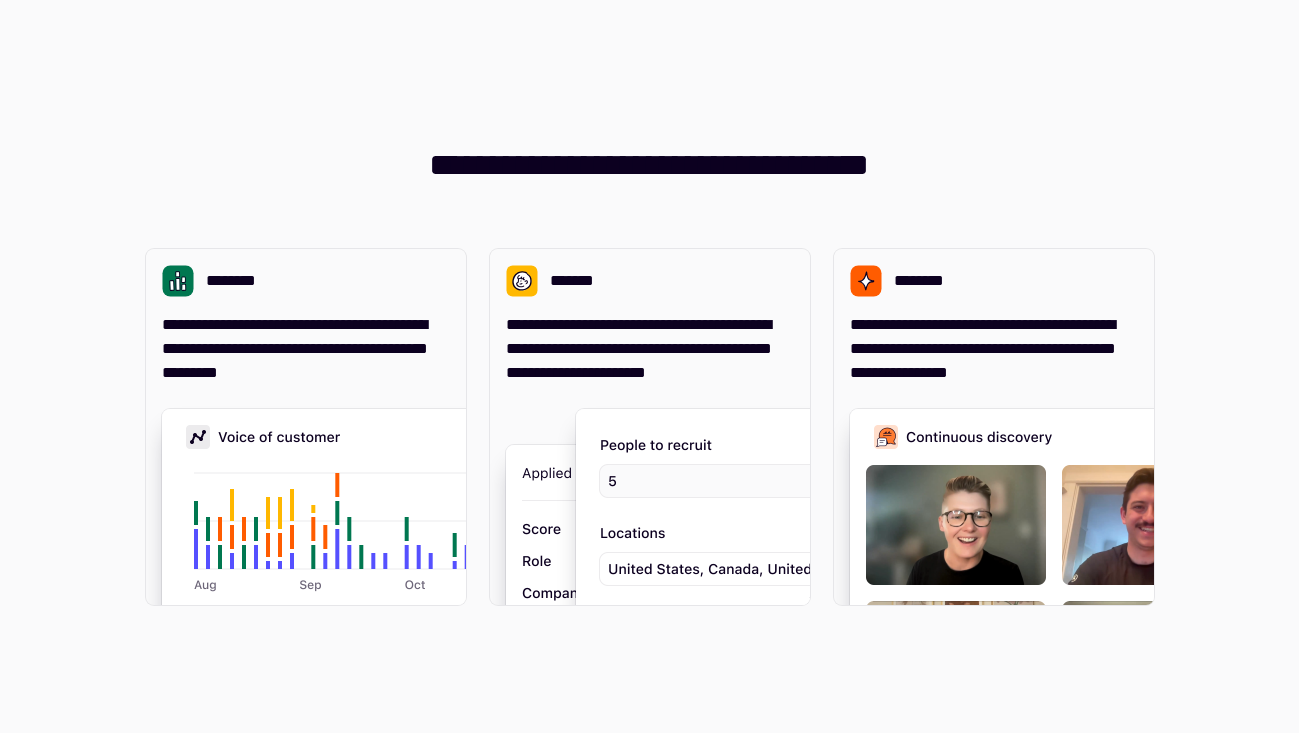 scroll, scrollTop: 0, scrollLeft: 0, axis: both 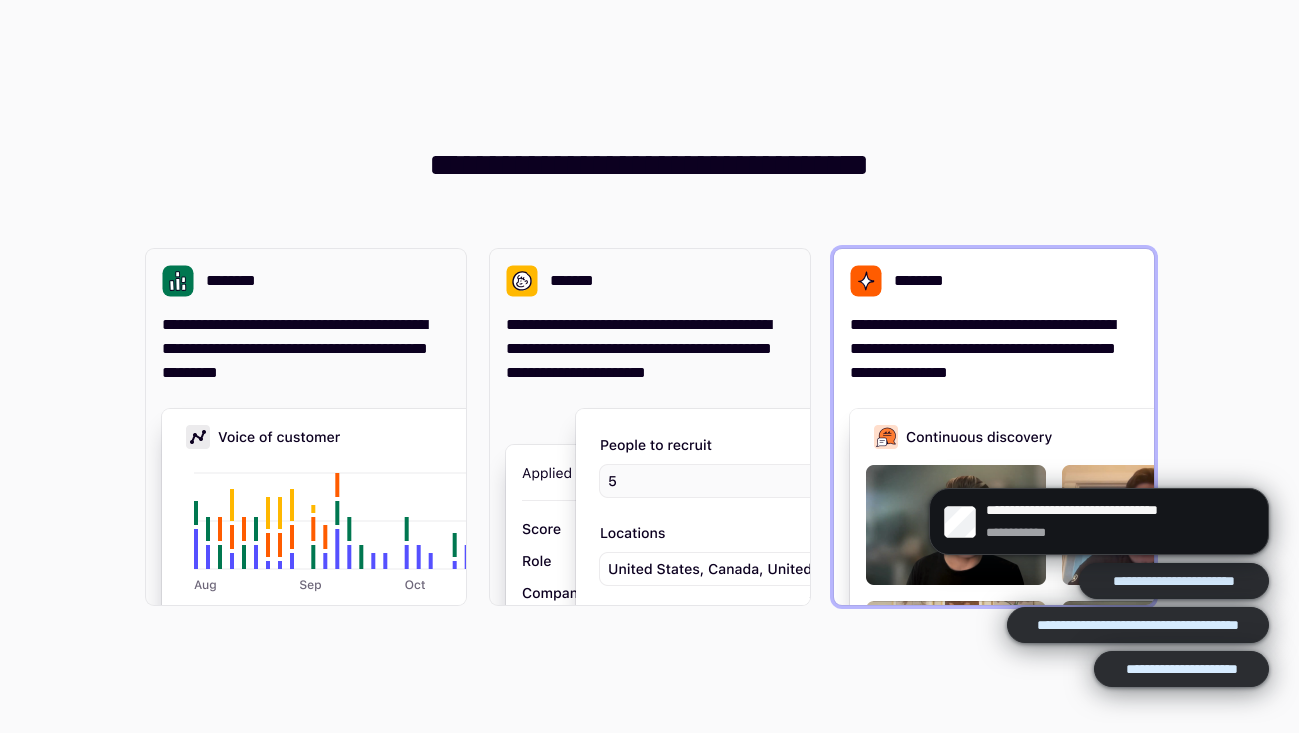 click on "**********" at bounding box center [994, 317] 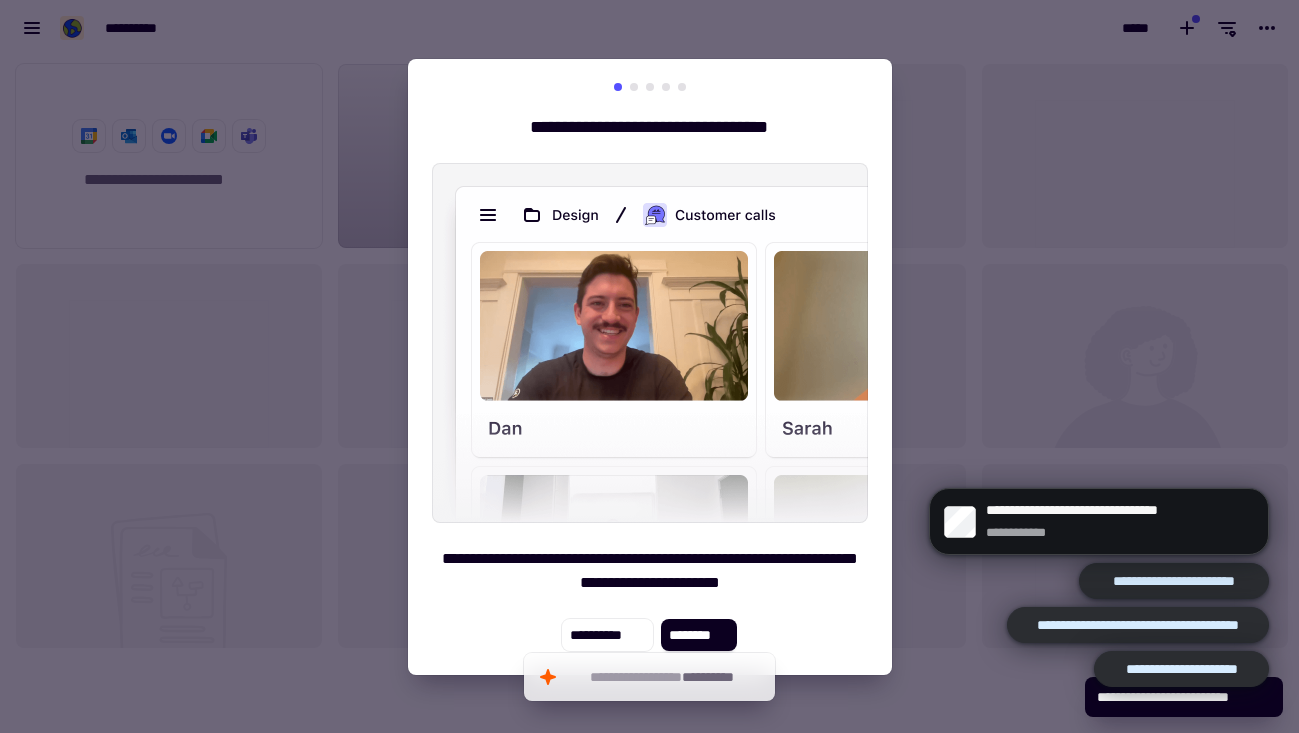 scroll, scrollTop: 16, scrollLeft: 16, axis: both 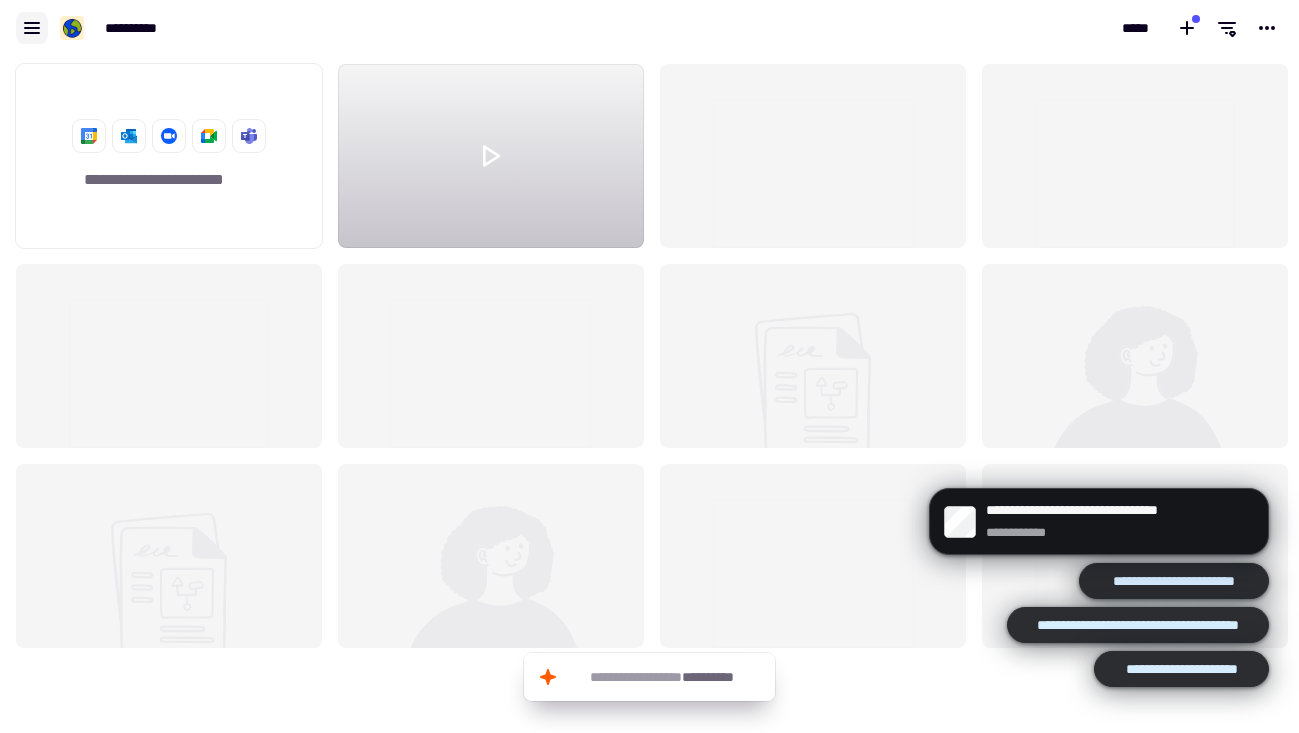 click 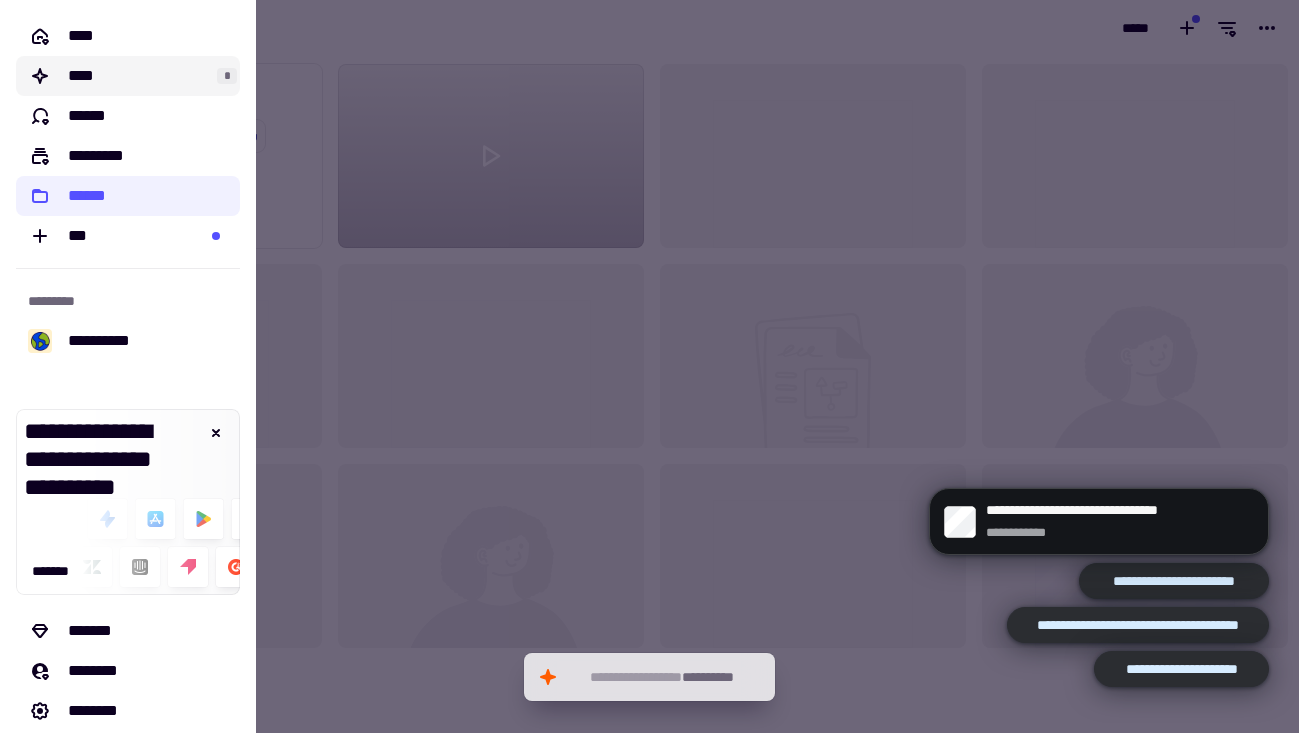 scroll, scrollTop: 662, scrollLeft: 1269, axis: both 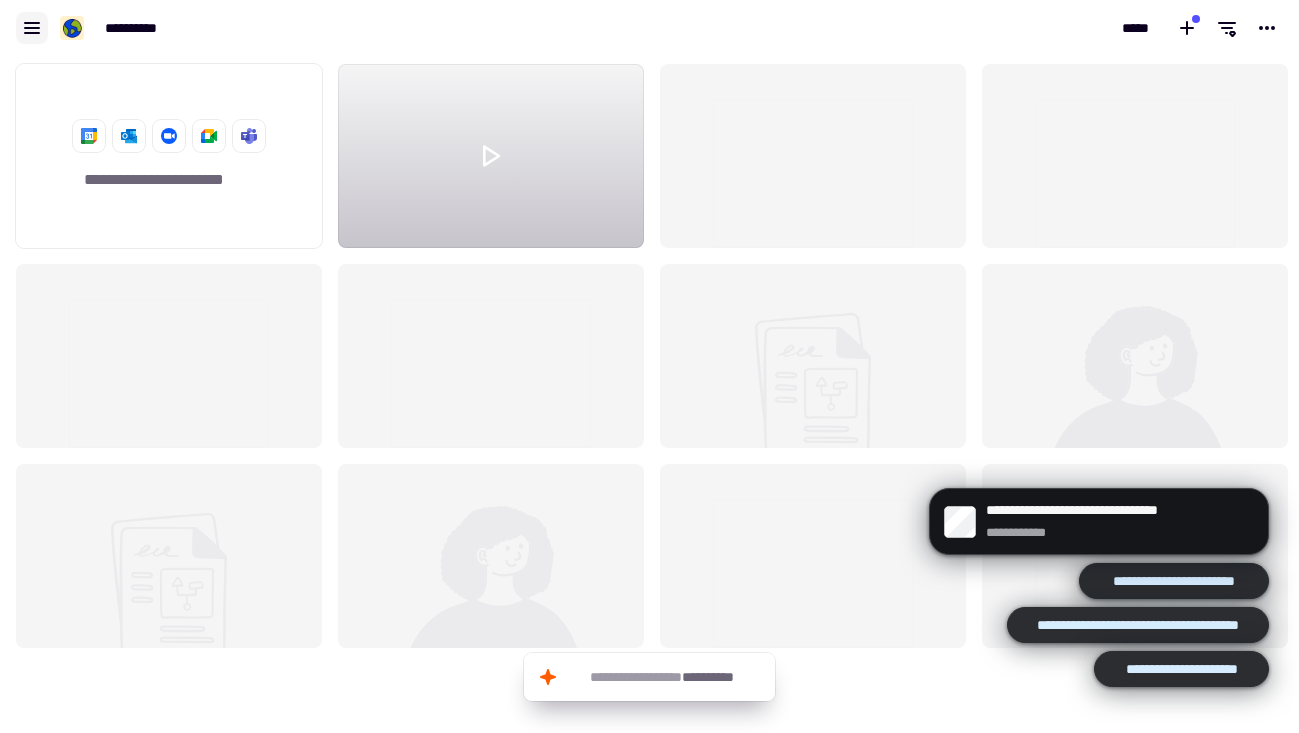 click 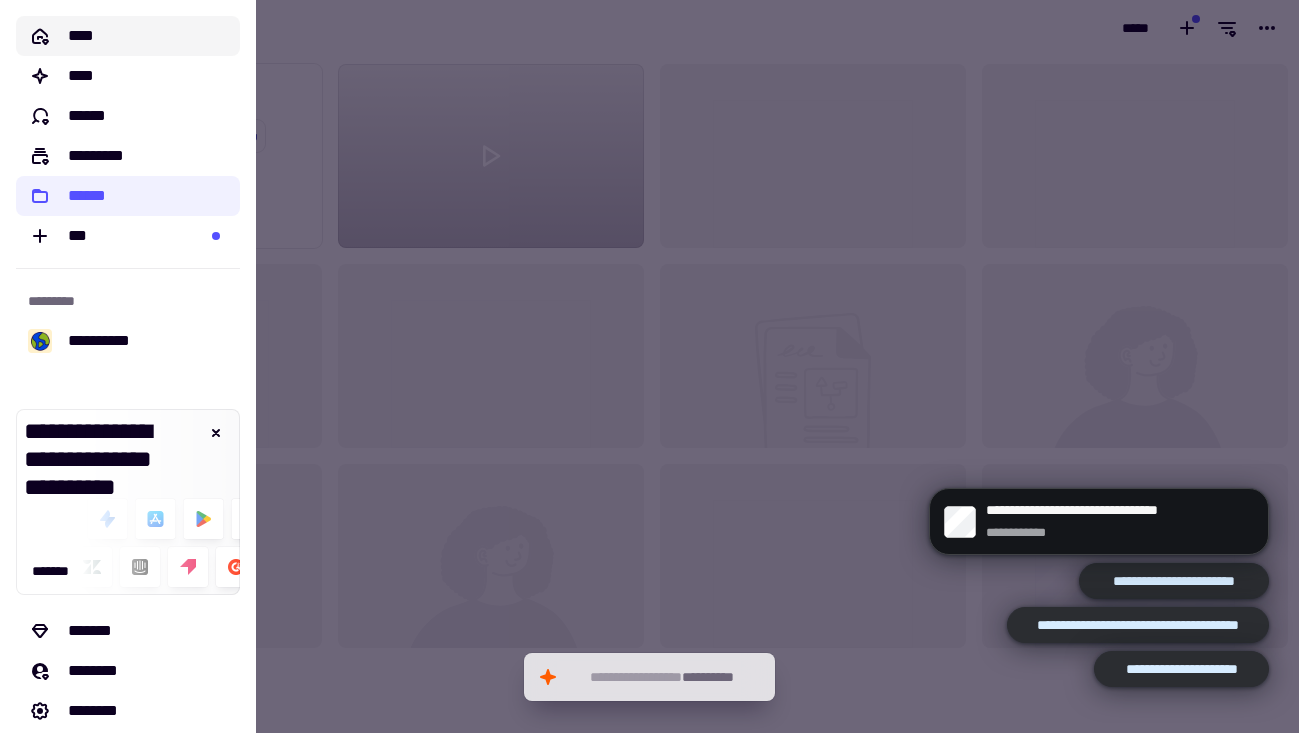 click on "****" 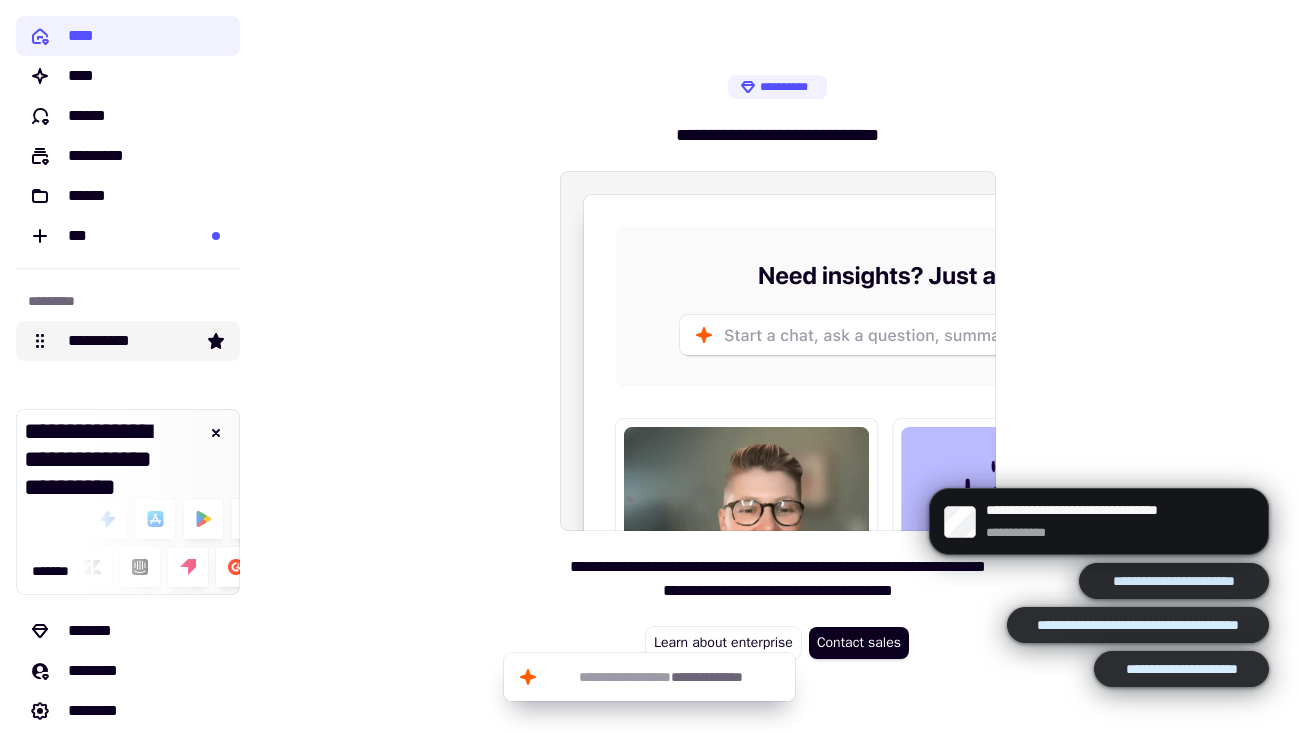 click on "**********" 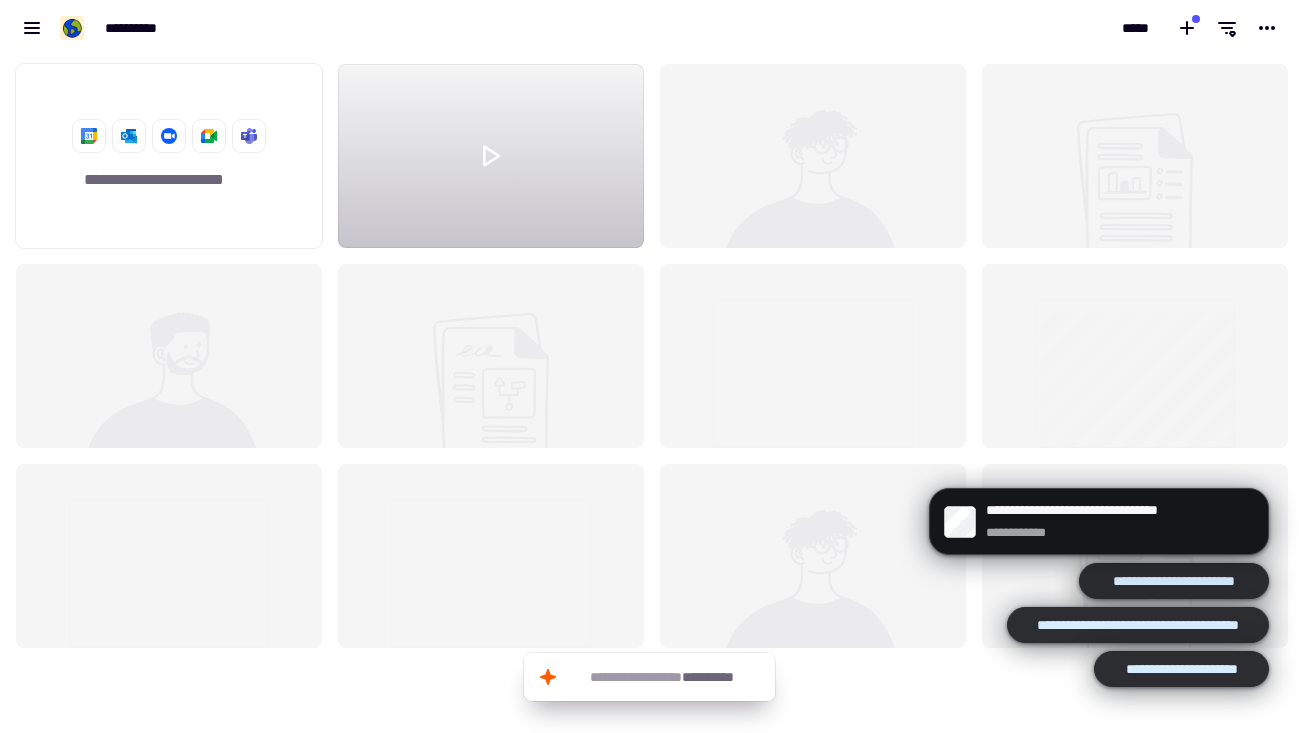 scroll, scrollTop: 16, scrollLeft: 16, axis: both 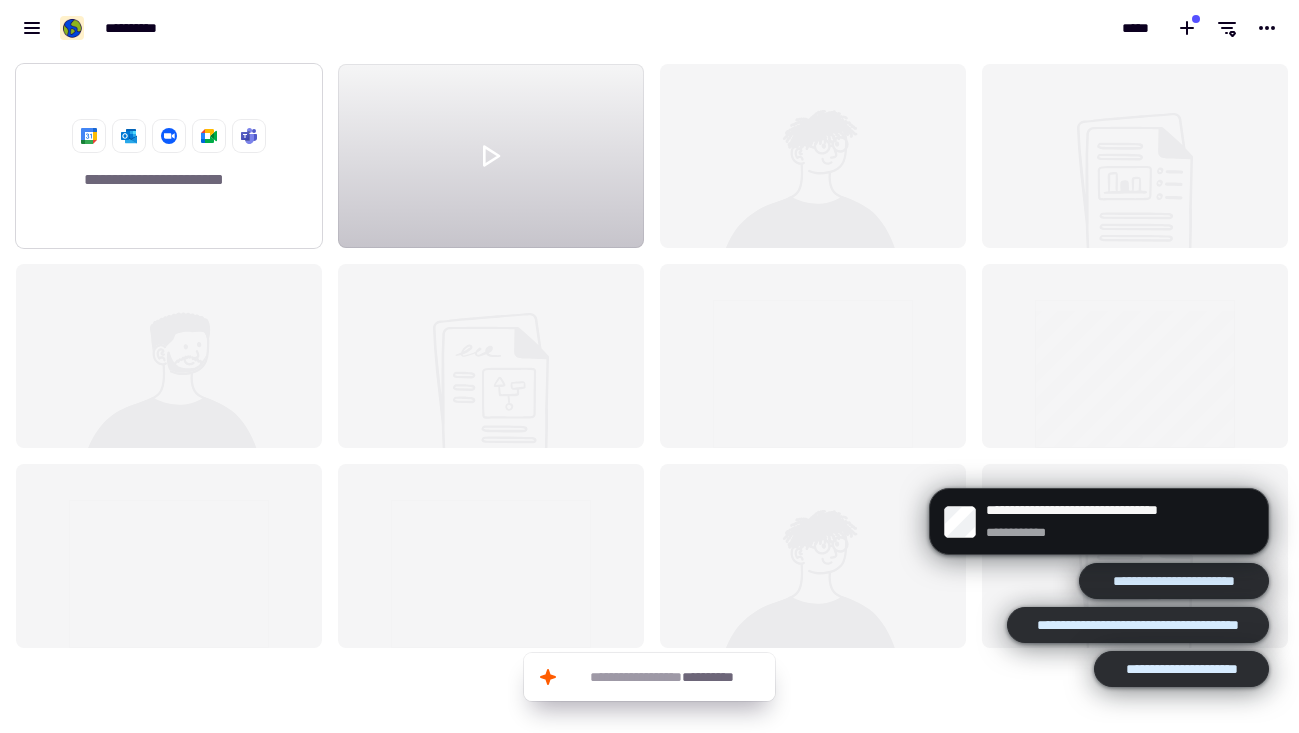 click on "**********" 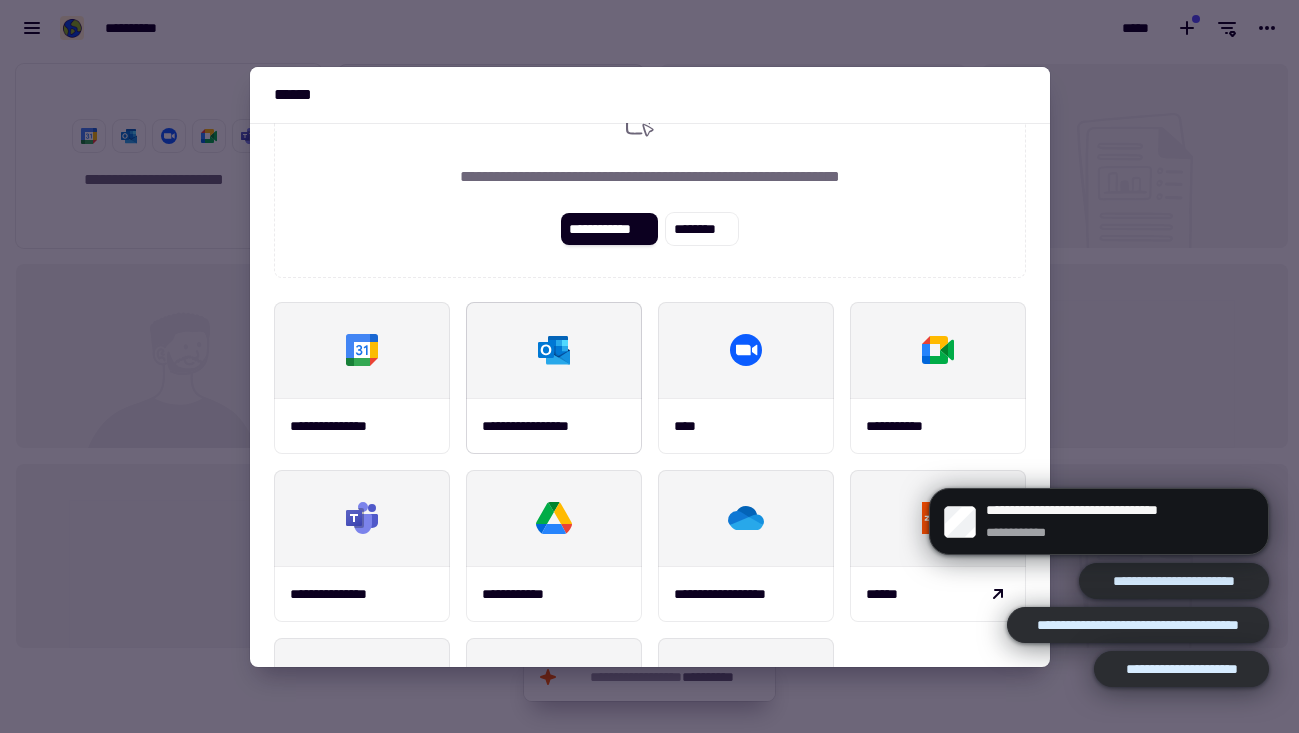 scroll, scrollTop: 234, scrollLeft: 0, axis: vertical 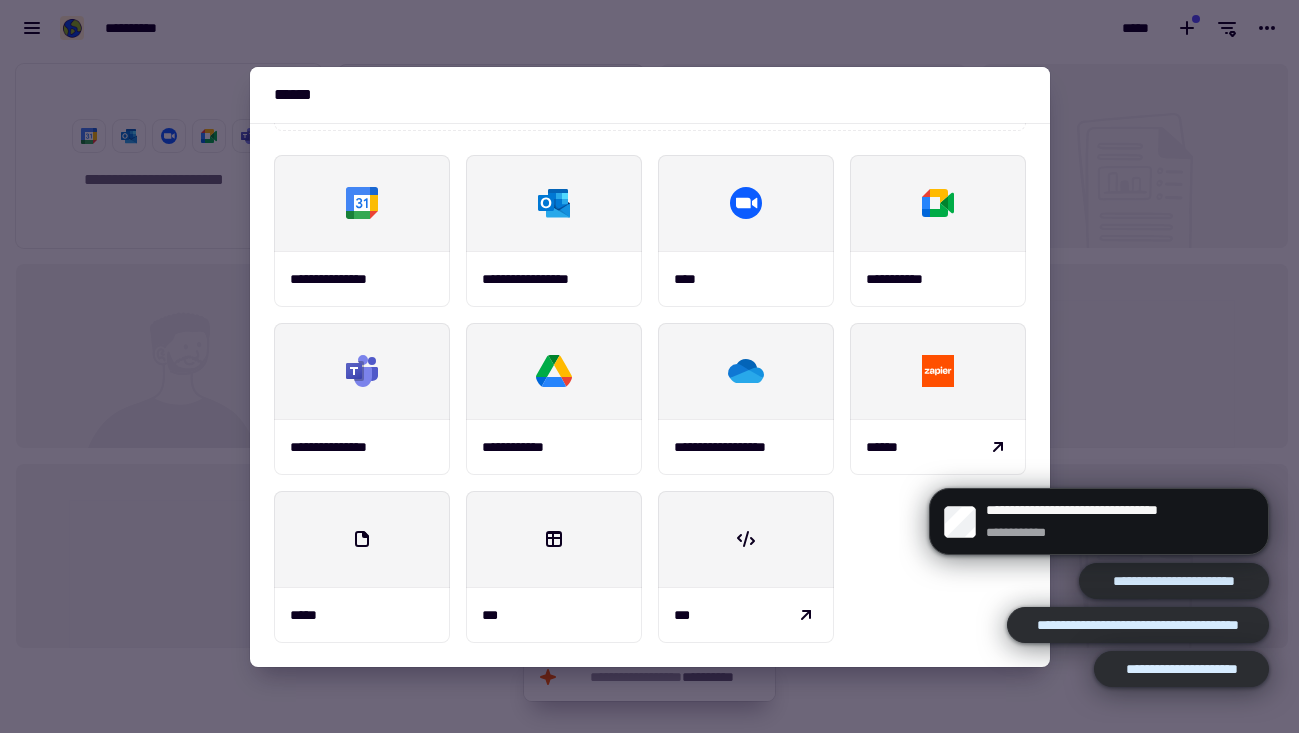 click on "**********" at bounding box center [650, 411] 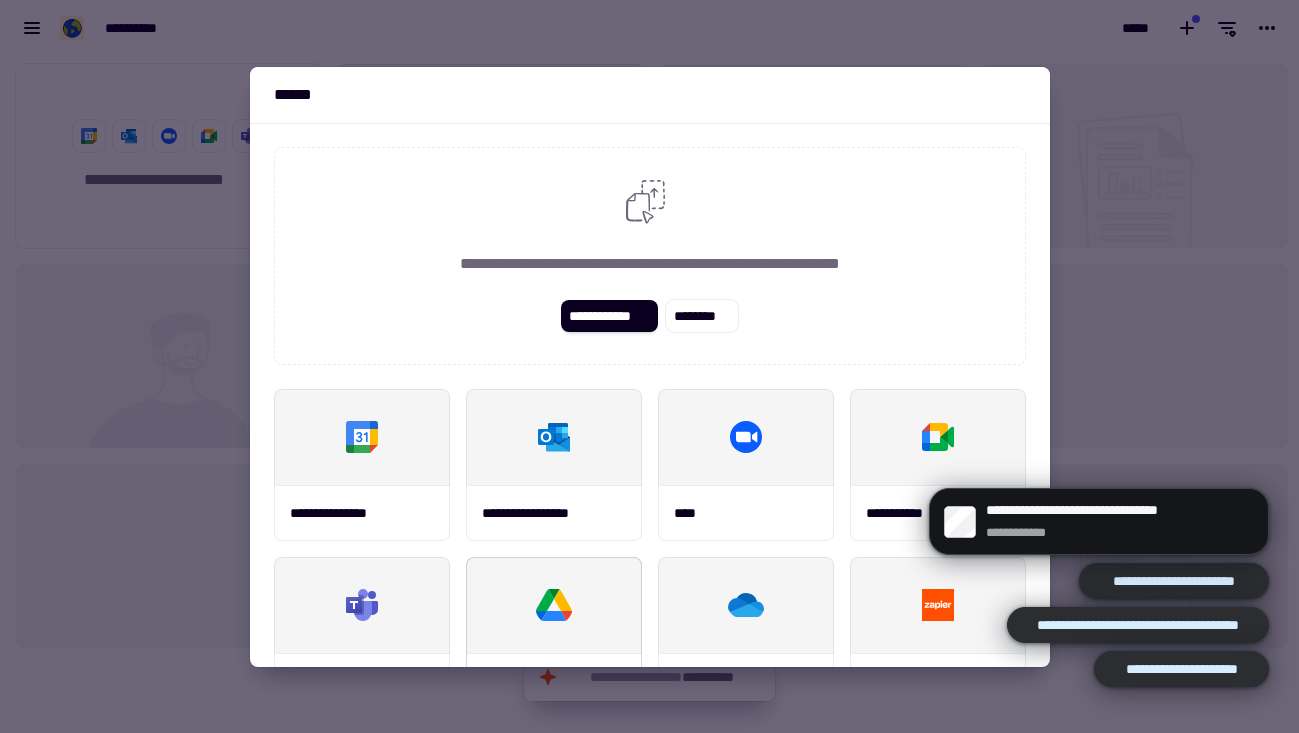 click at bounding box center (554, 605) 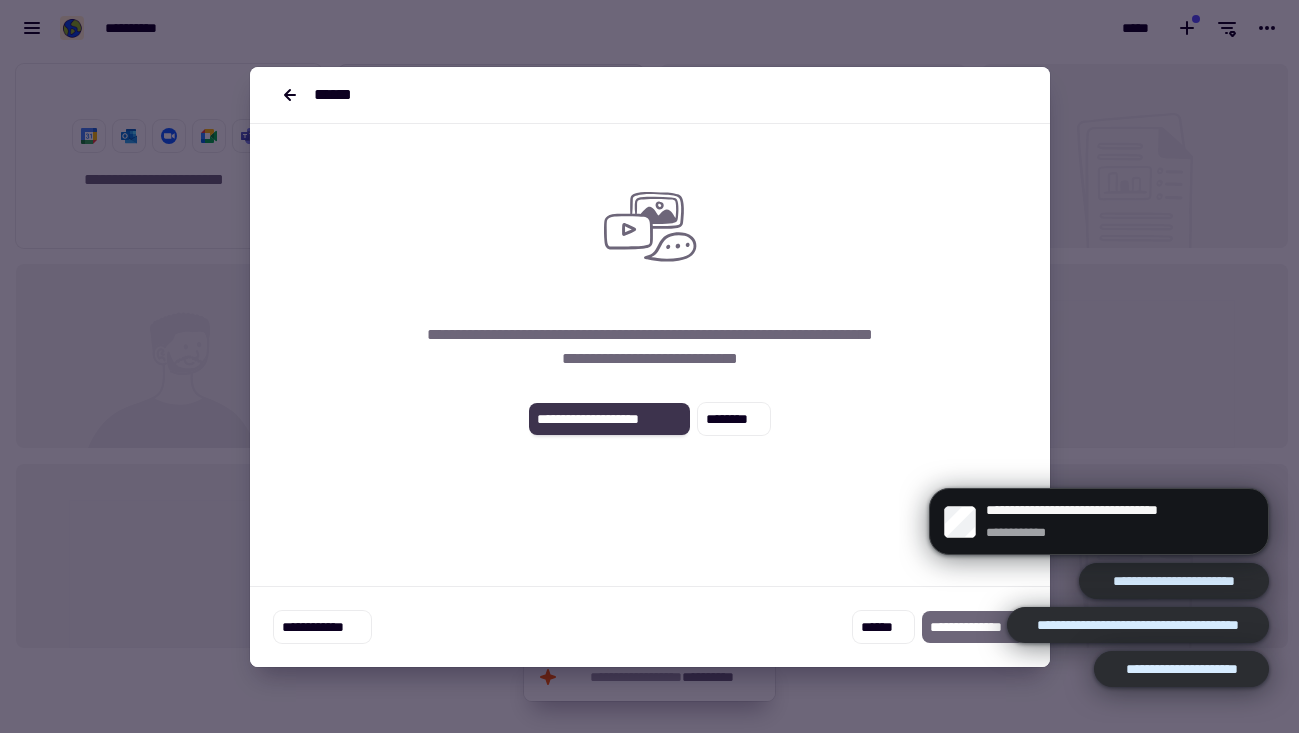 click on "**********" 